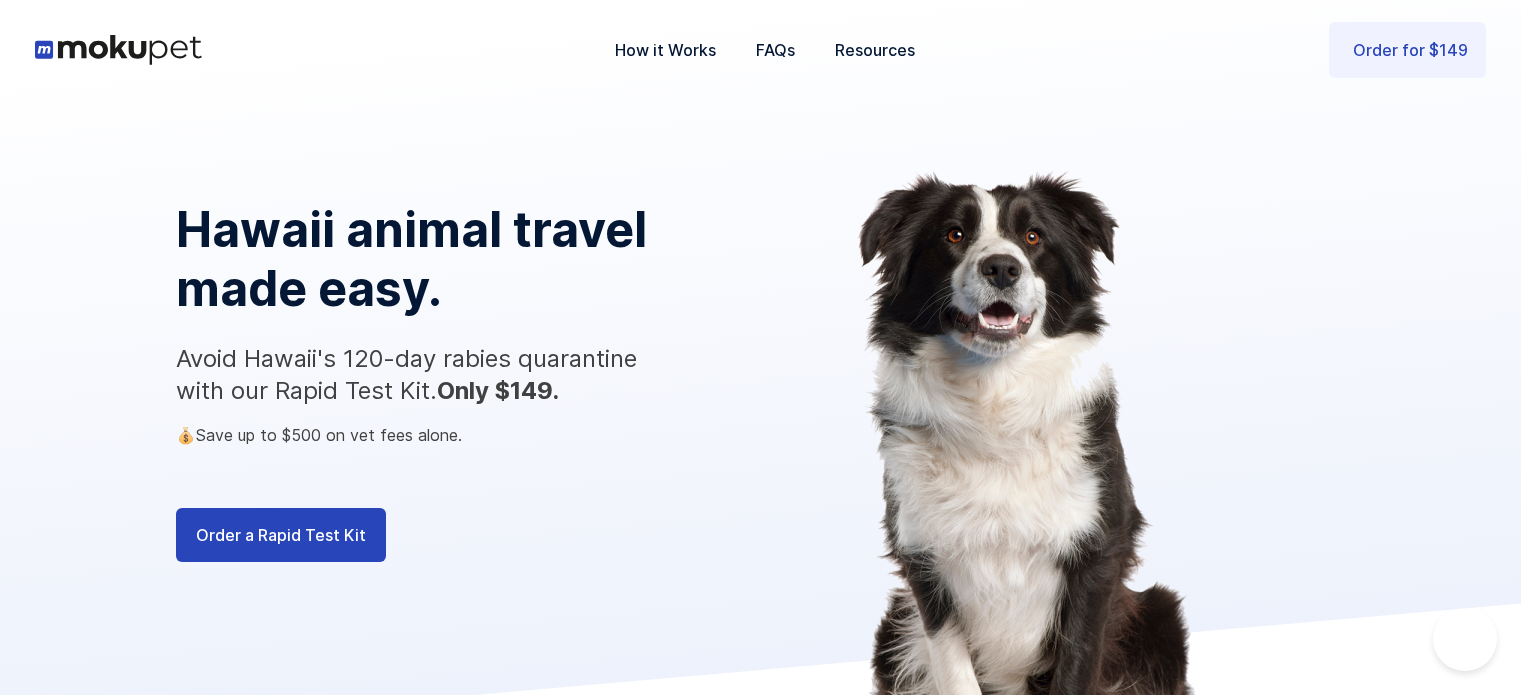 scroll, scrollTop: 0, scrollLeft: 0, axis: both 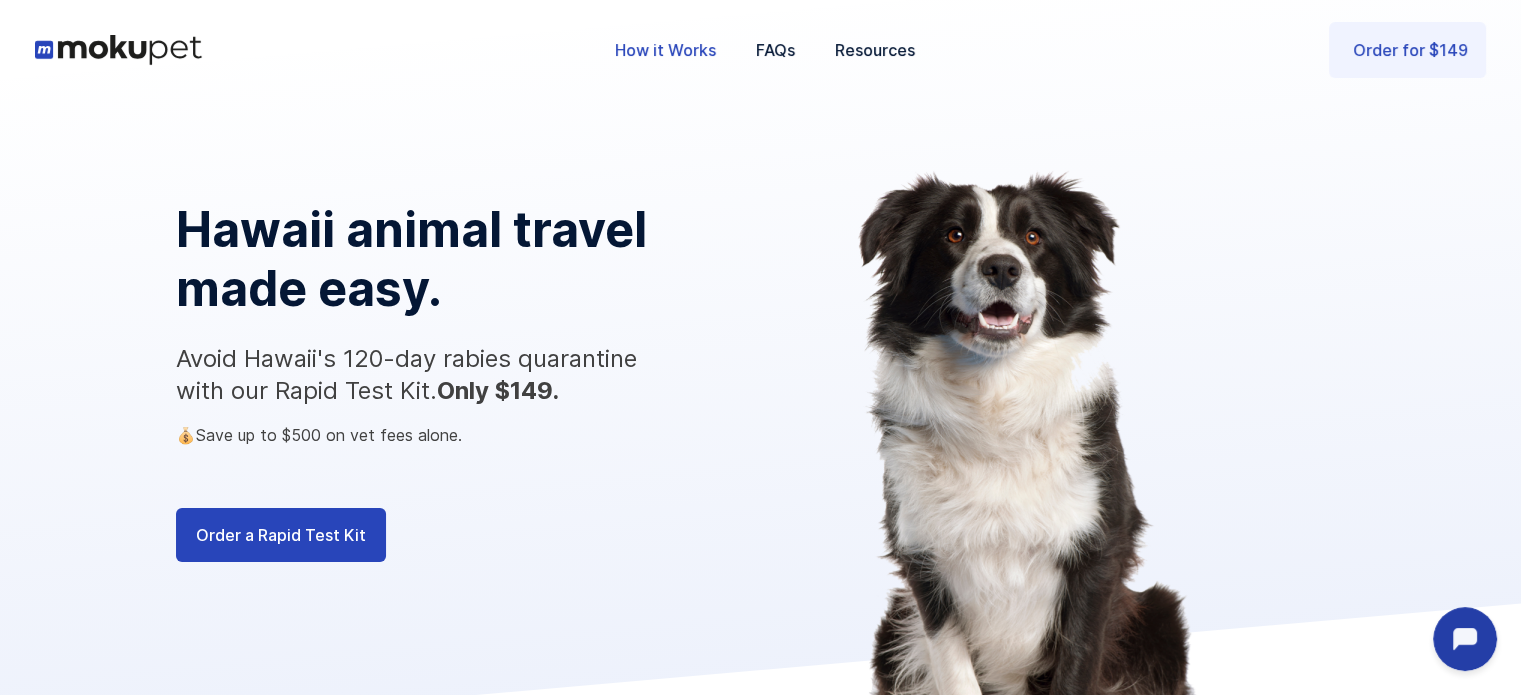 click on "How it Works" at bounding box center (665, 50) 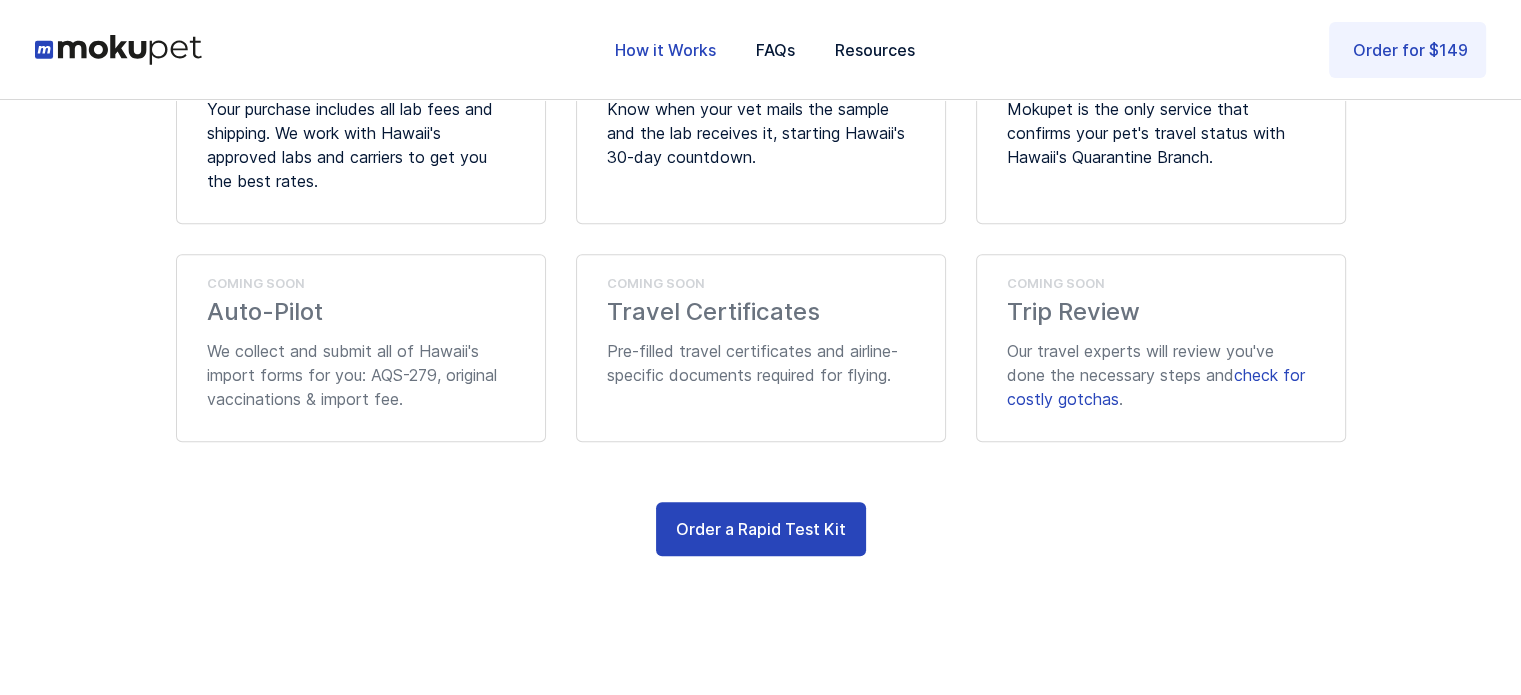 scroll, scrollTop: 1840, scrollLeft: 0, axis: vertical 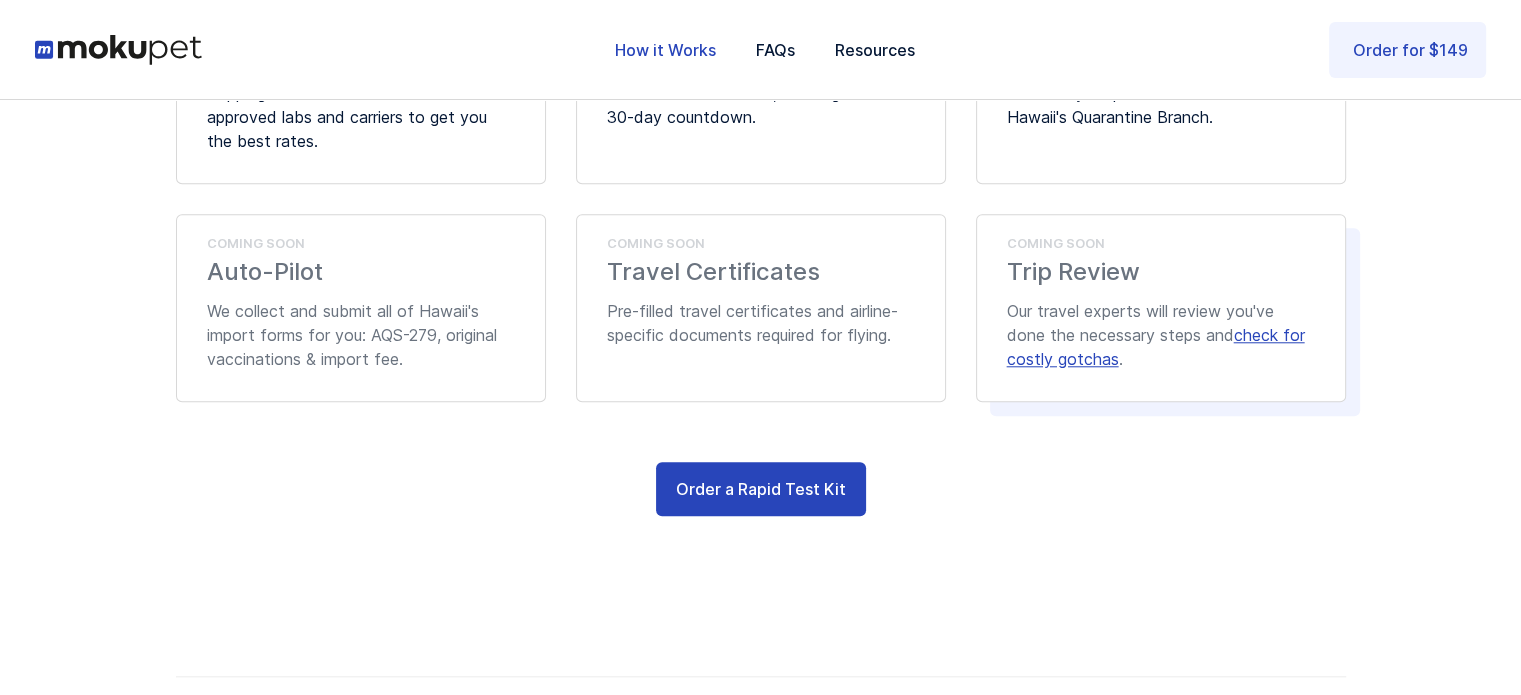click on "check for costly gotchas" at bounding box center [1156, 347] 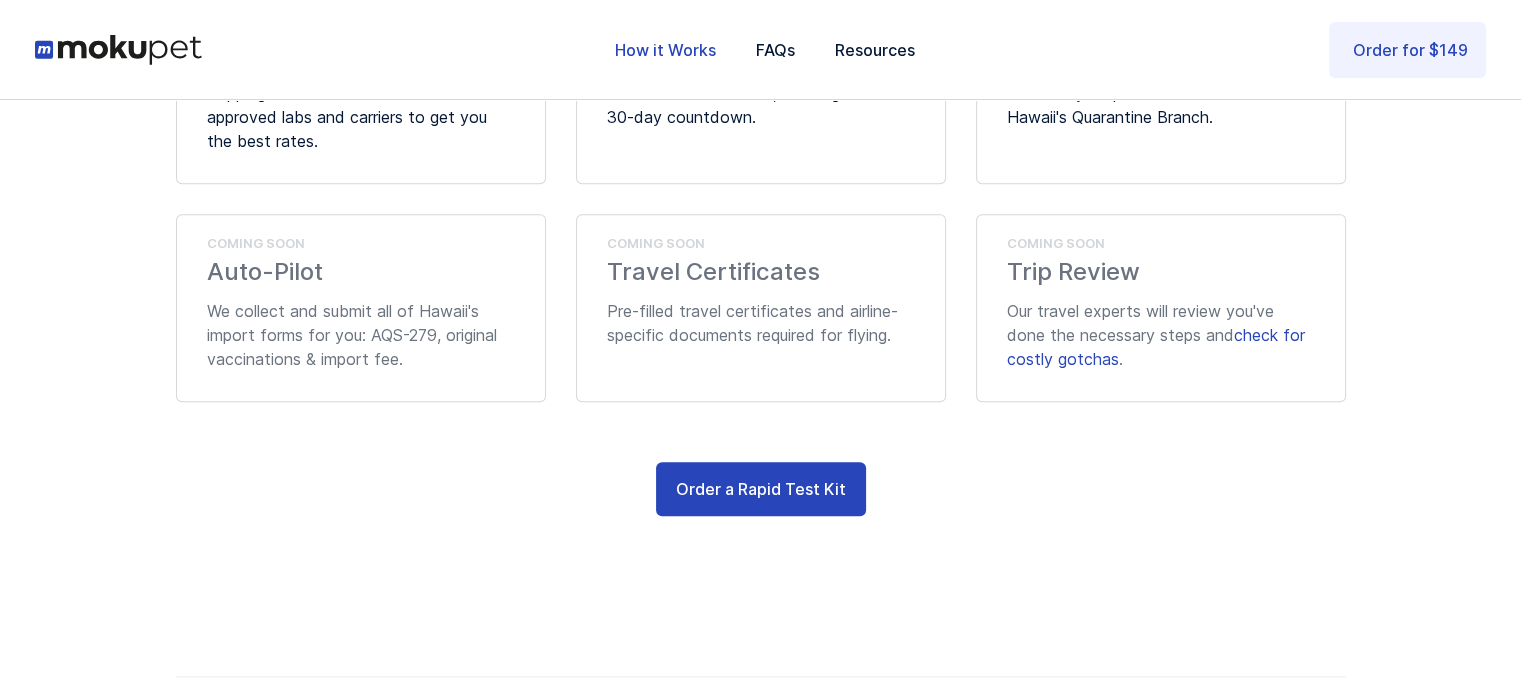 scroll, scrollTop: 1232, scrollLeft: 0, axis: vertical 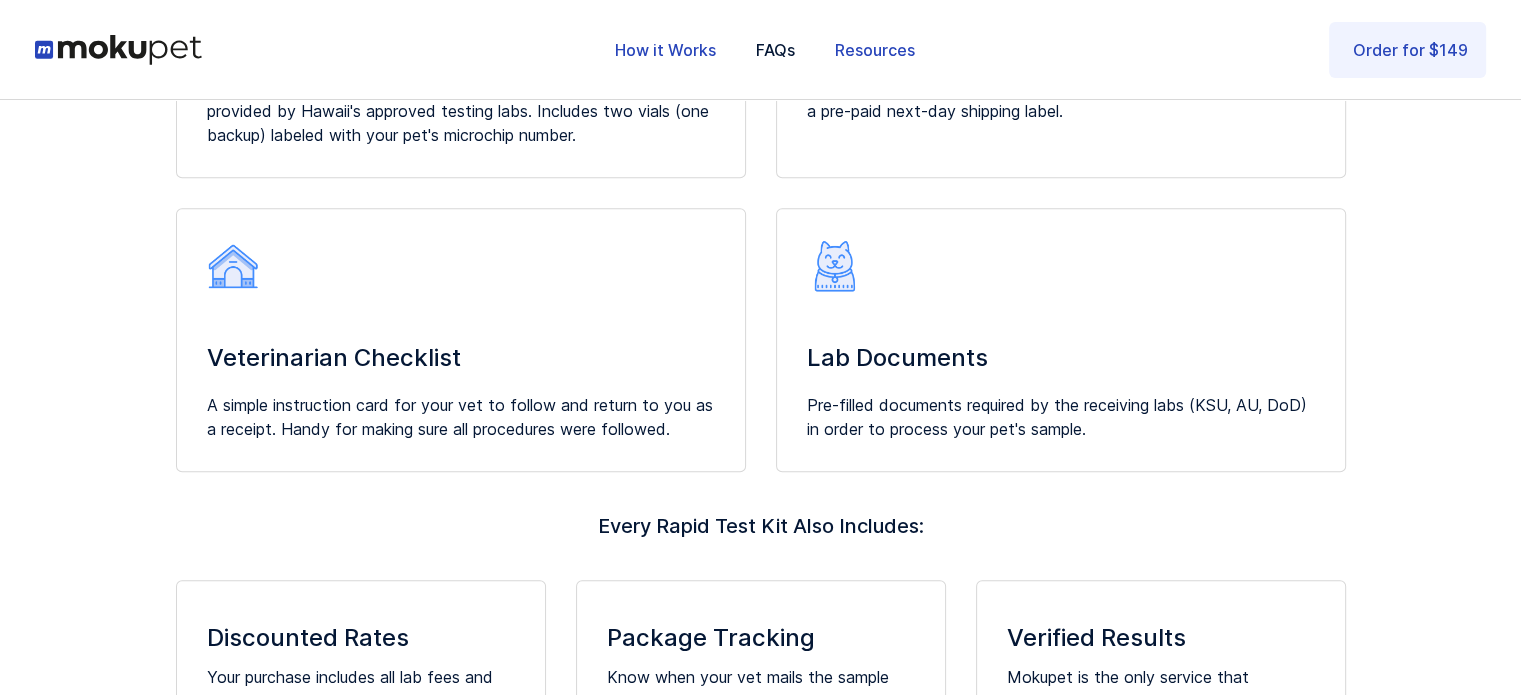 click on "Resources" at bounding box center [875, 50] 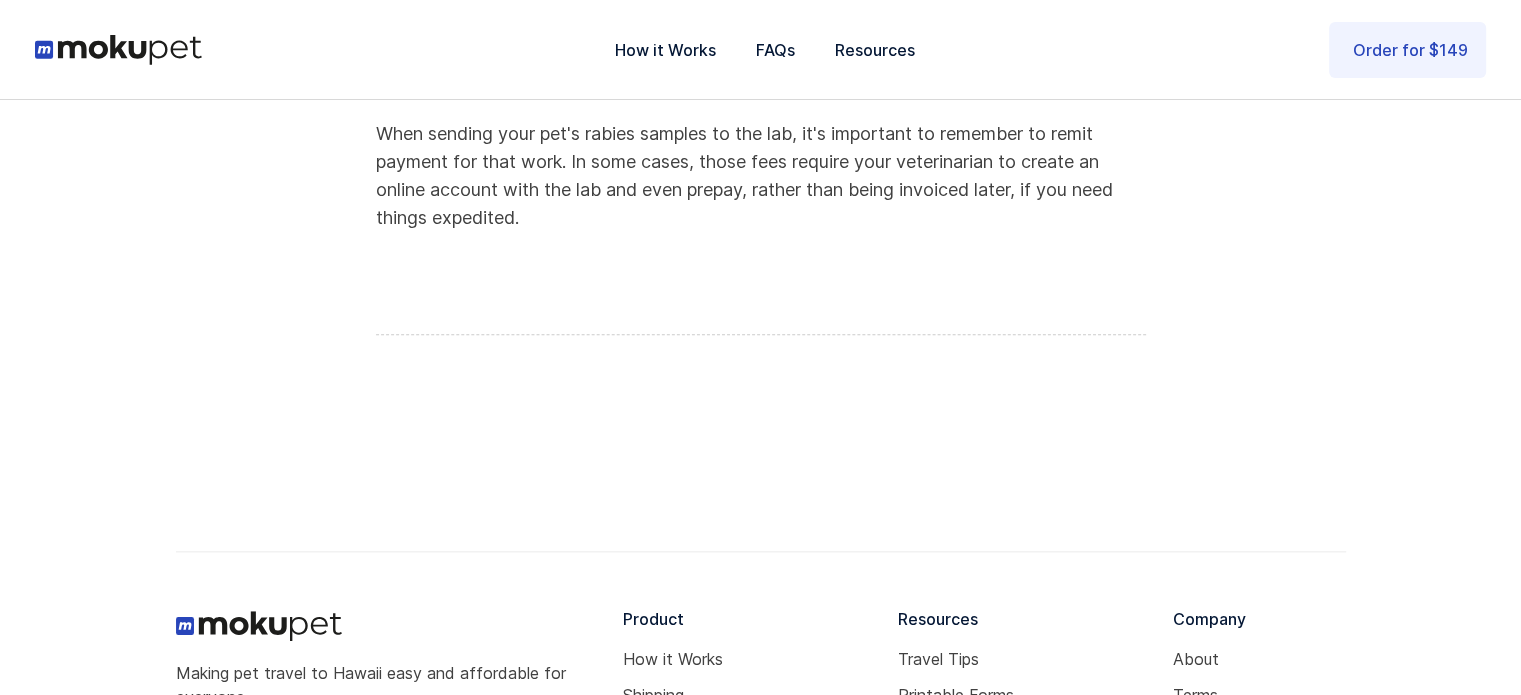 scroll, scrollTop: 1937, scrollLeft: 0, axis: vertical 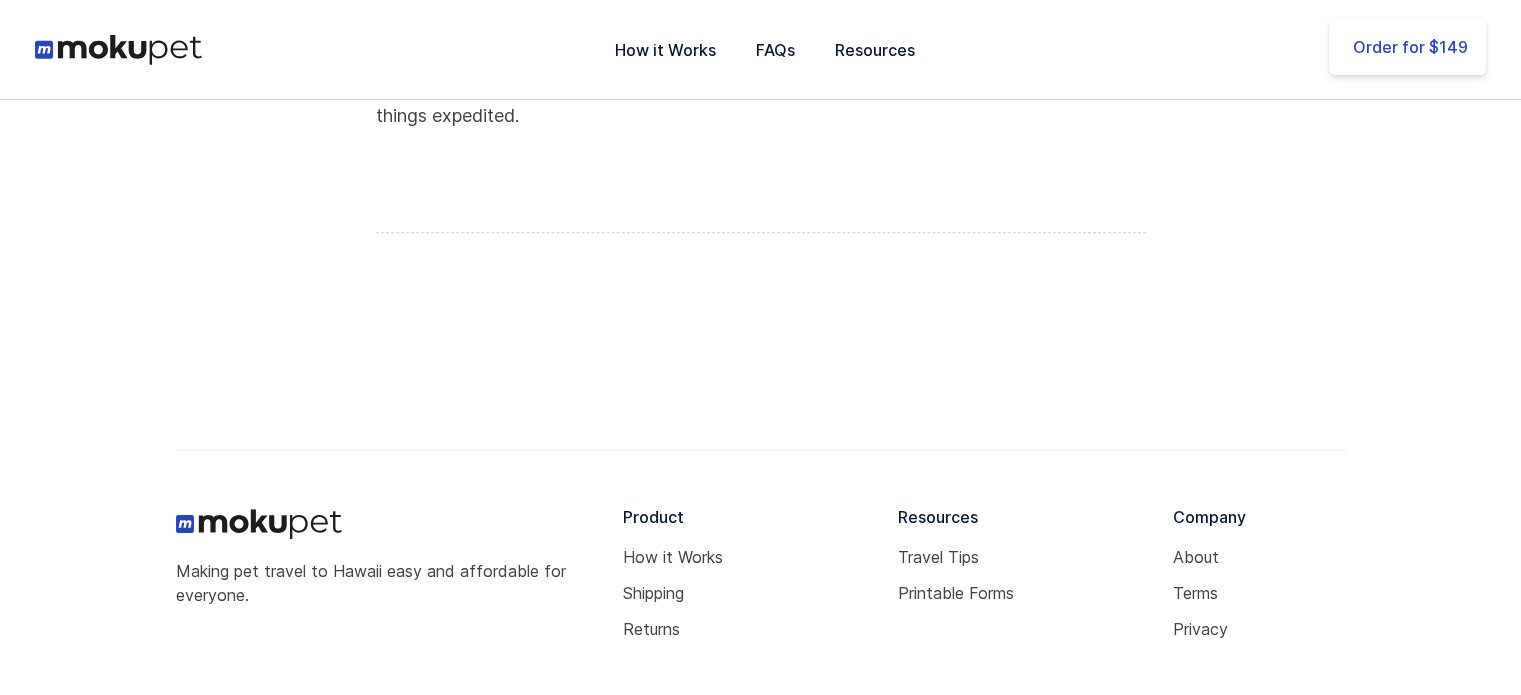 click on "Order for $149" at bounding box center (1410, 47) 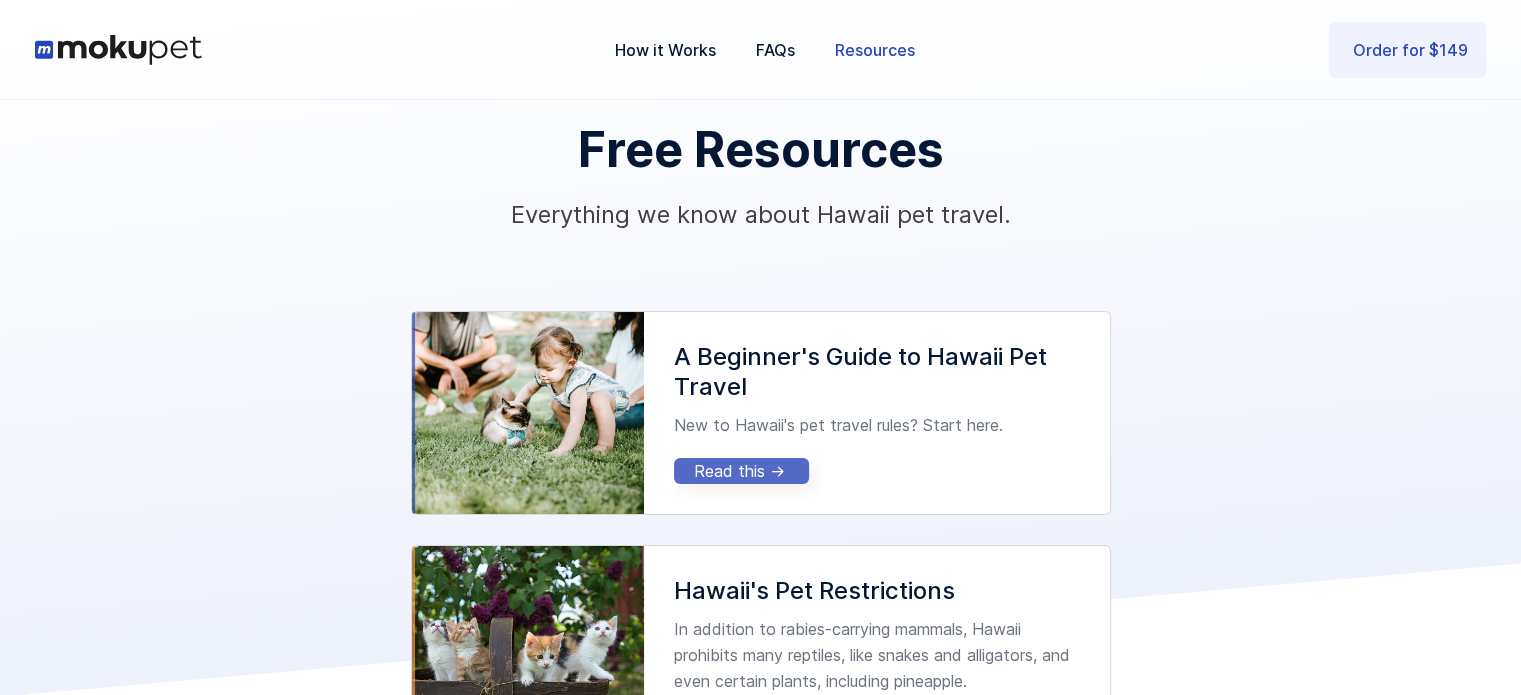 scroll, scrollTop: 80, scrollLeft: 0, axis: vertical 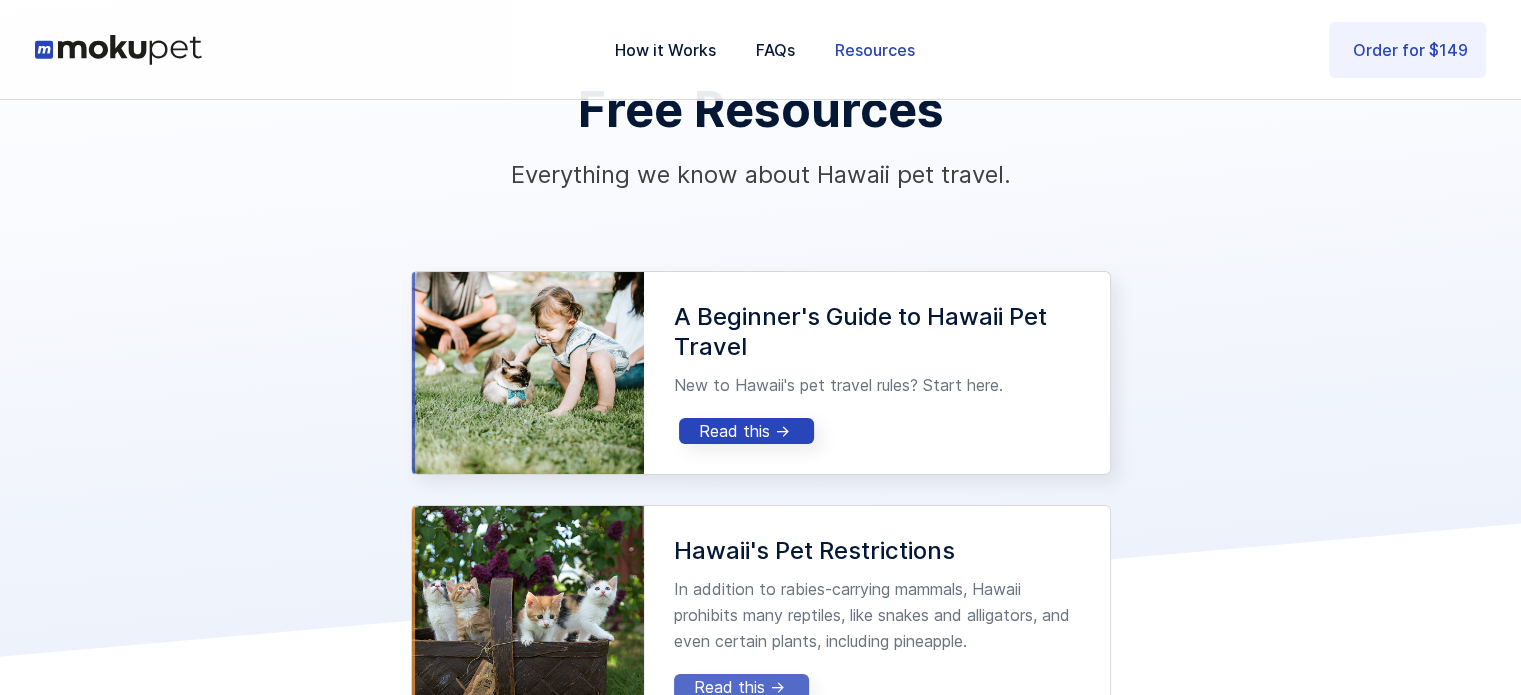 click on "Read this ->" at bounding box center (746, 431) 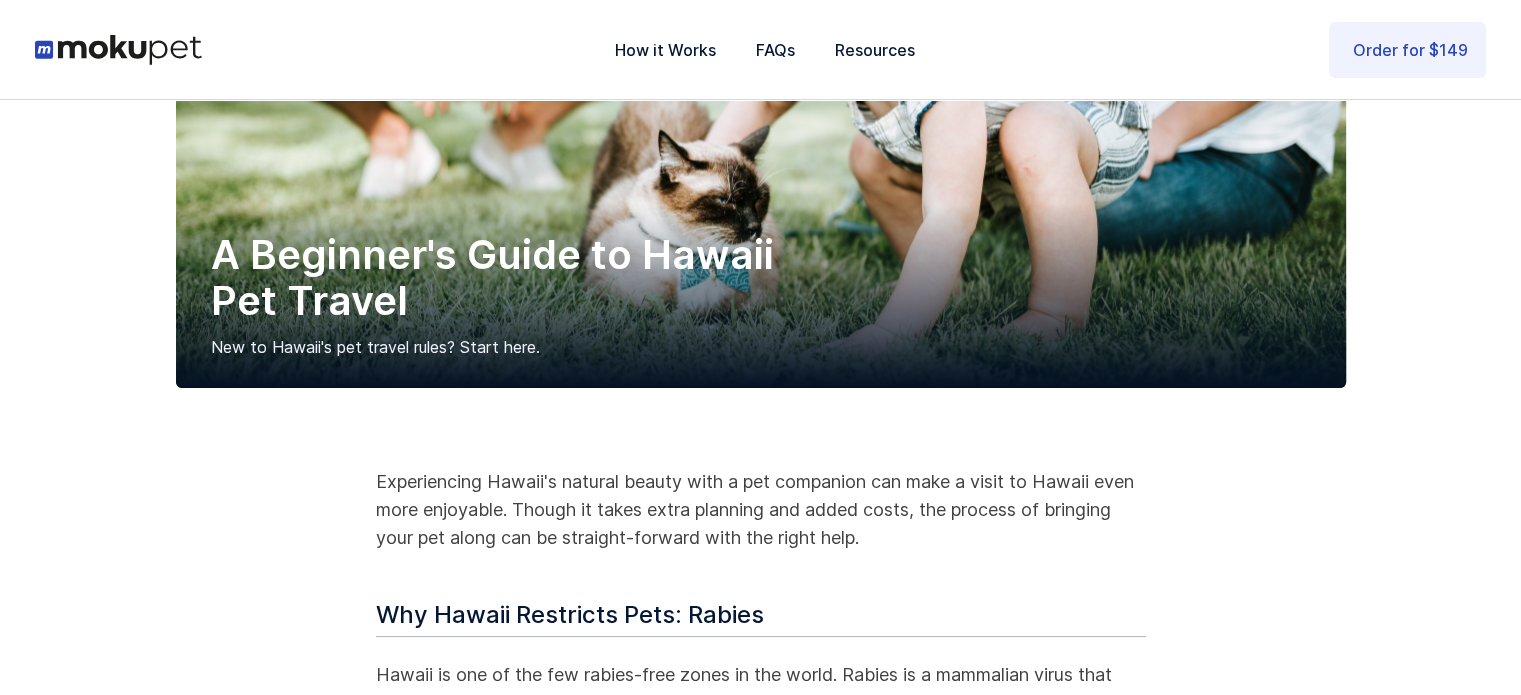 scroll, scrollTop: 160, scrollLeft: 0, axis: vertical 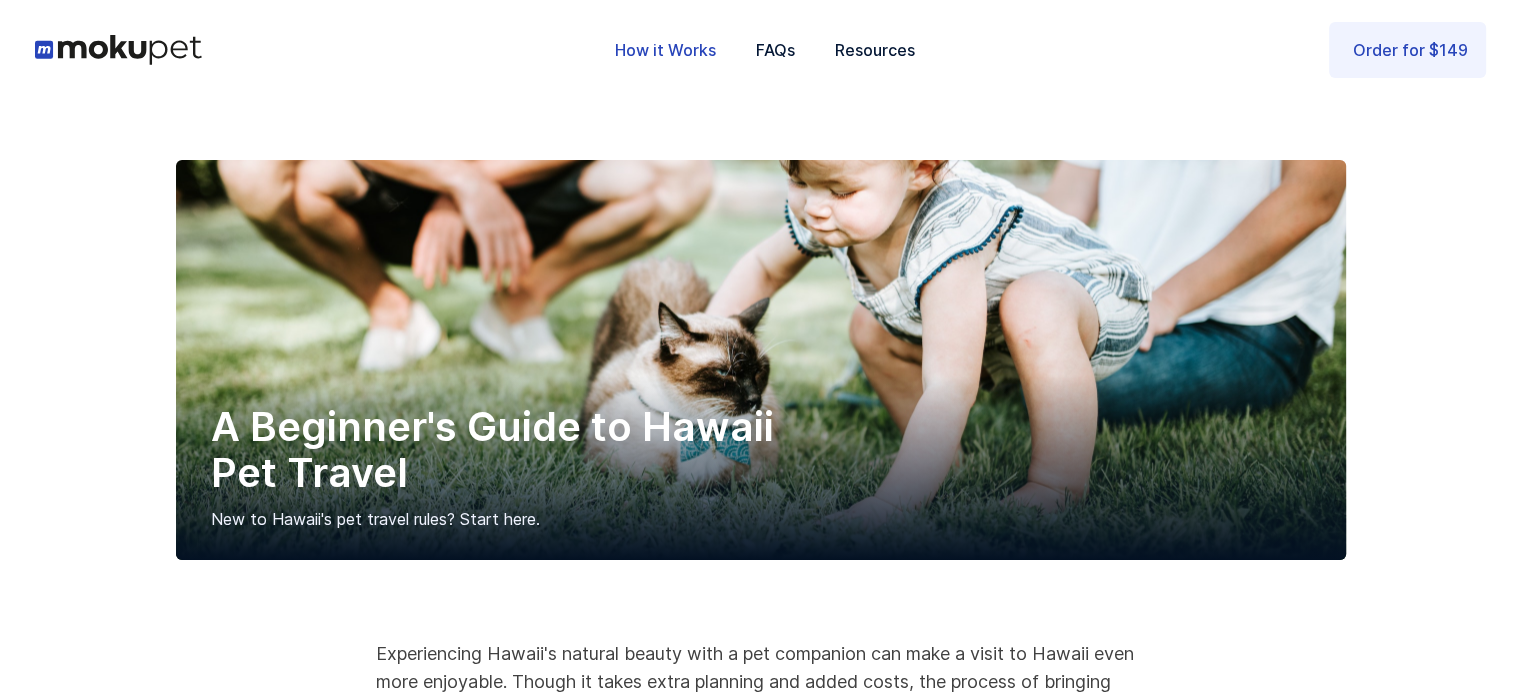 click on "How it Works" at bounding box center (665, 50) 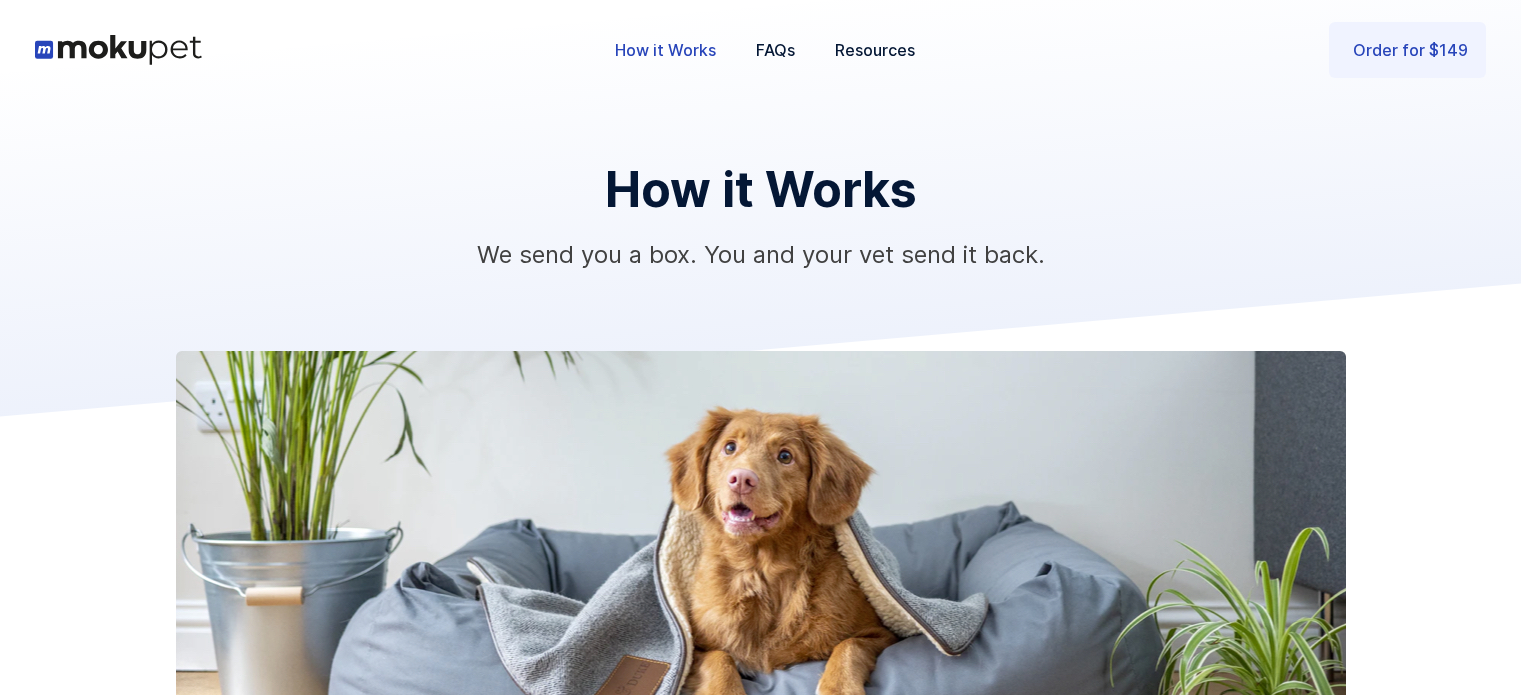 scroll, scrollTop: 0, scrollLeft: 0, axis: both 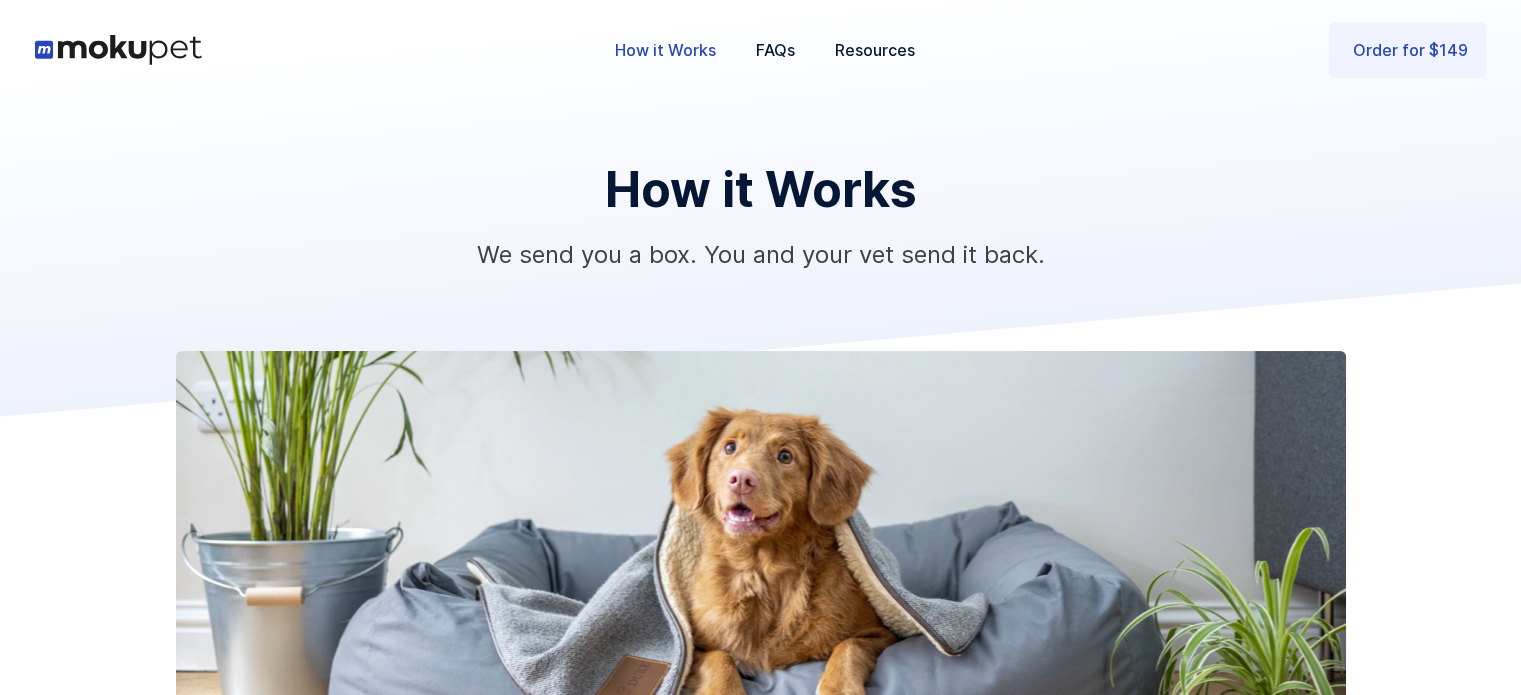 click on "FAQs" at bounding box center (775, 50) 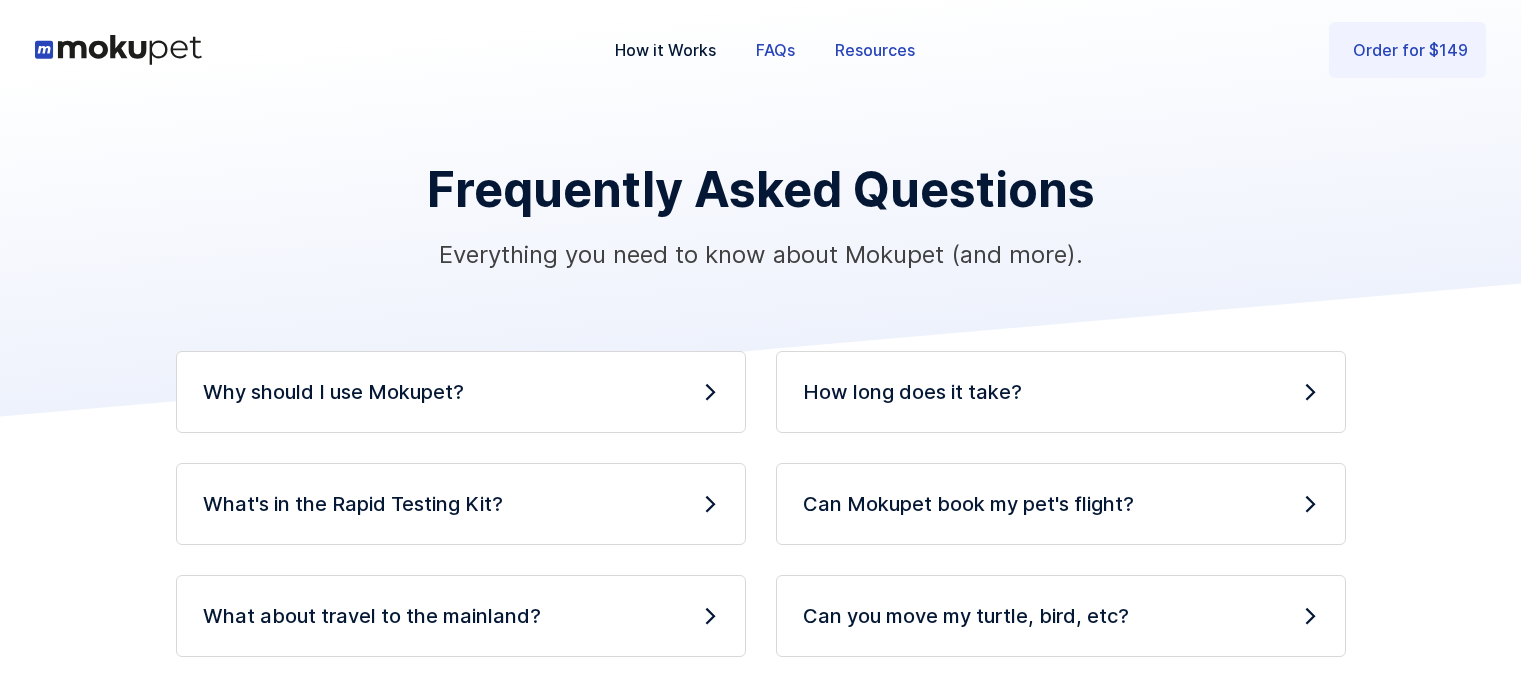 scroll, scrollTop: 0, scrollLeft: 0, axis: both 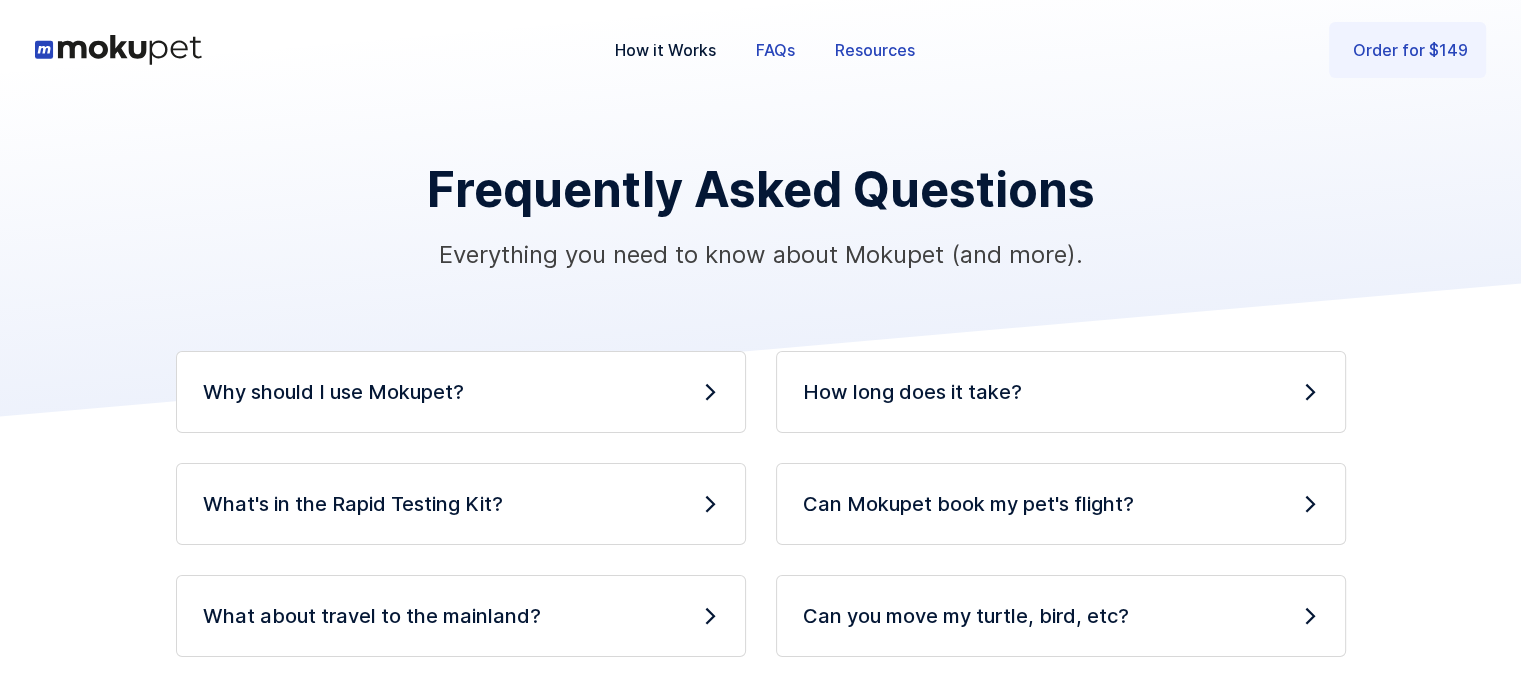 click on "Resources" at bounding box center [875, 50] 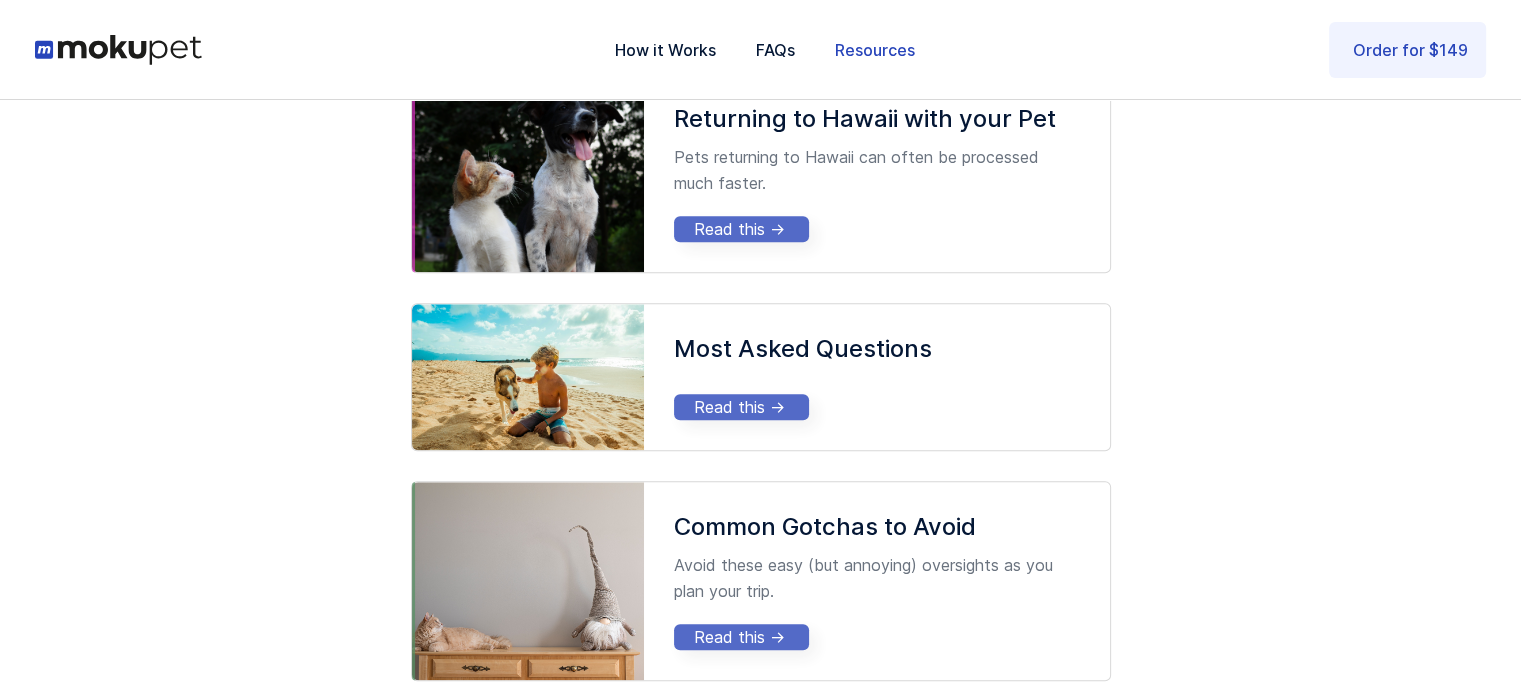 scroll, scrollTop: 2489, scrollLeft: 0, axis: vertical 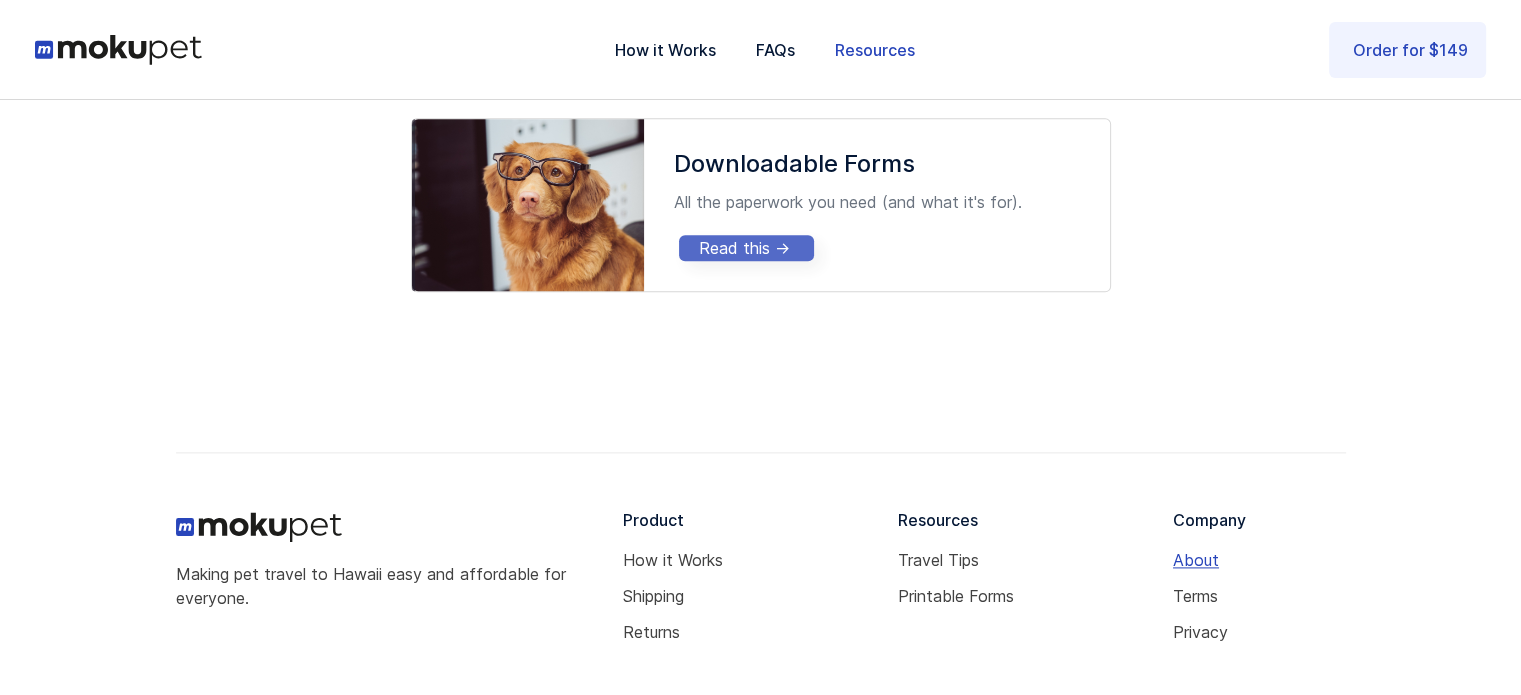 click on "About" at bounding box center (1259, 560) 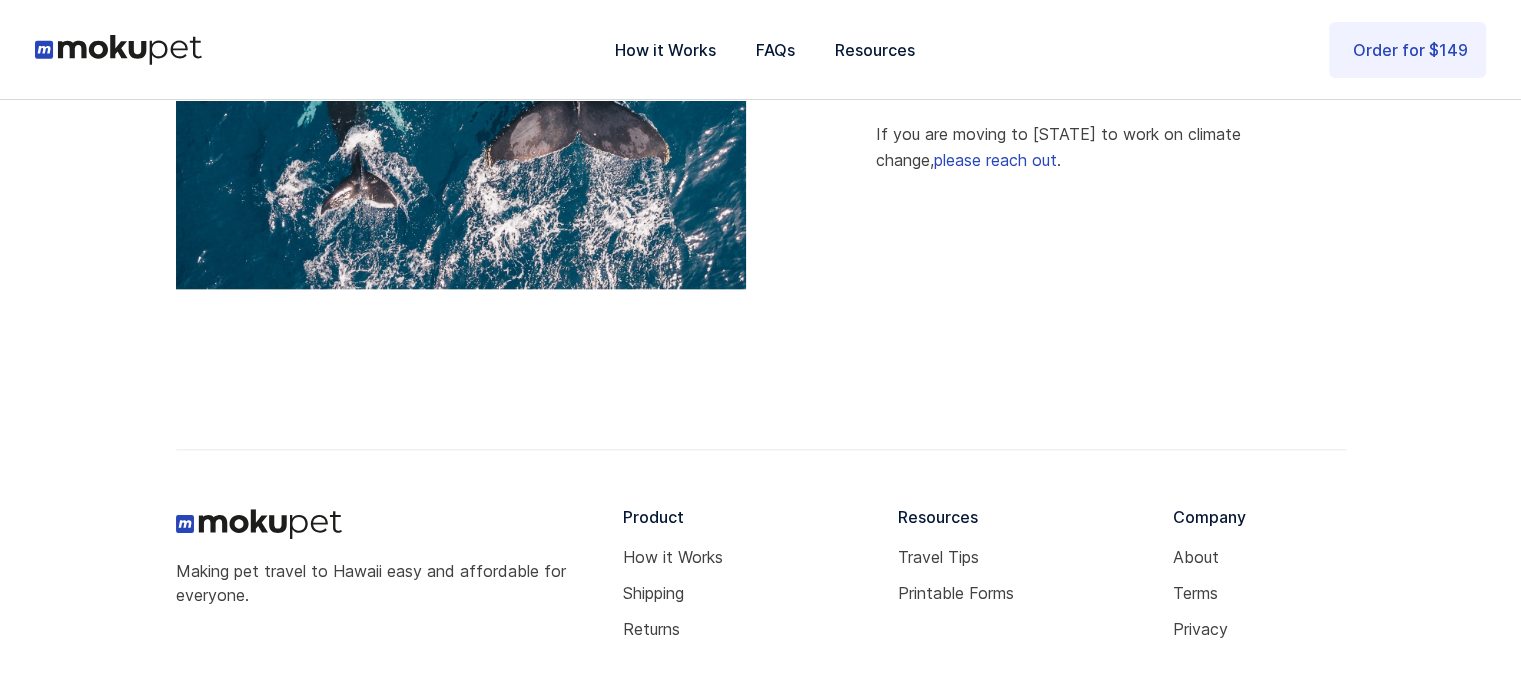 scroll, scrollTop: 2173, scrollLeft: 0, axis: vertical 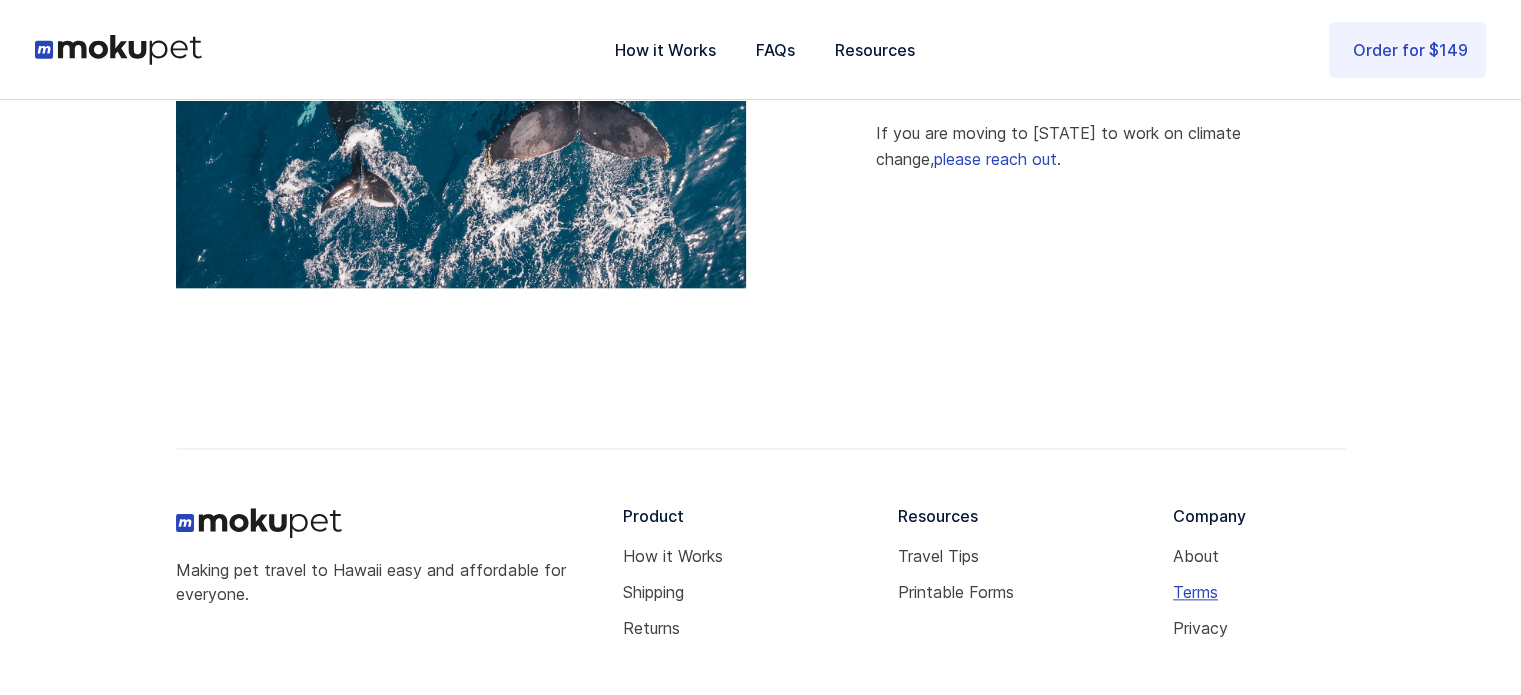 click on "Terms" at bounding box center [1259, 592] 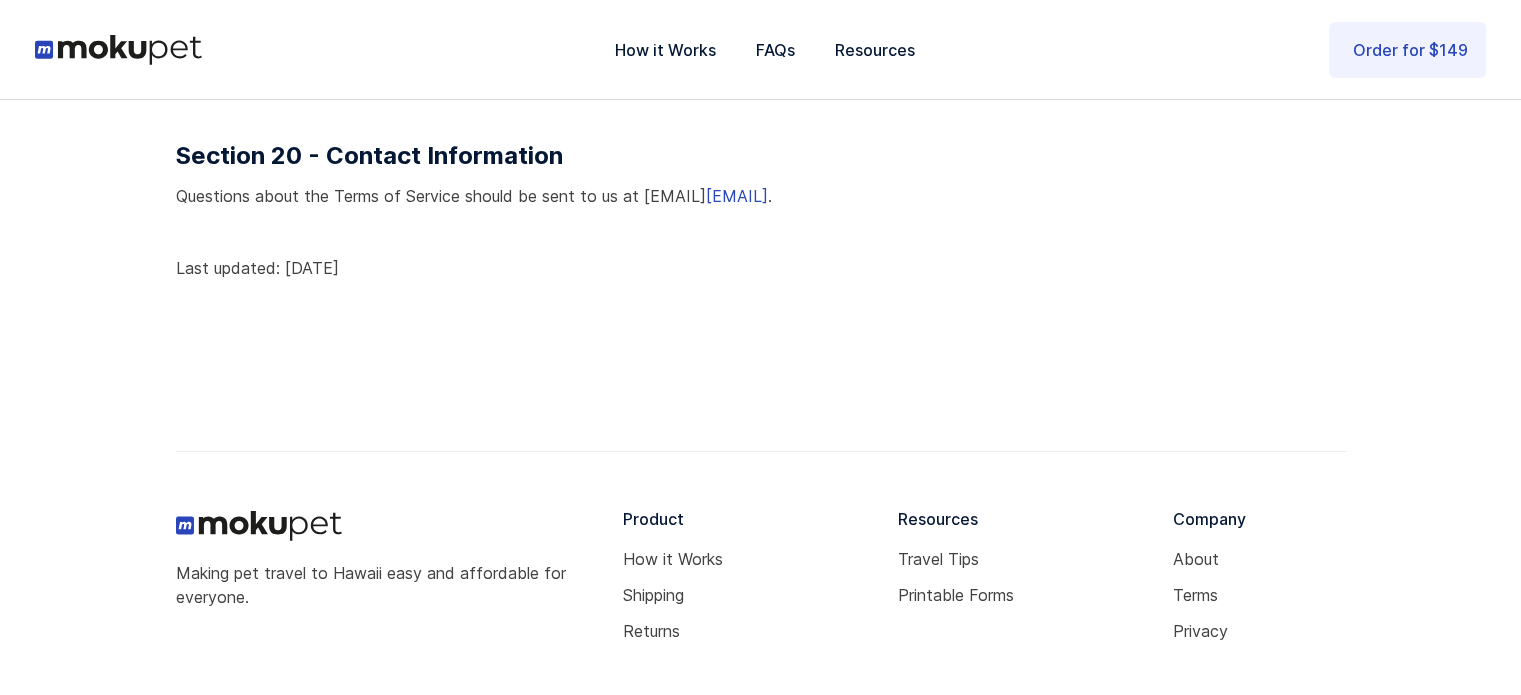 scroll, scrollTop: 6685, scrollLeft: 0, axis: vertical 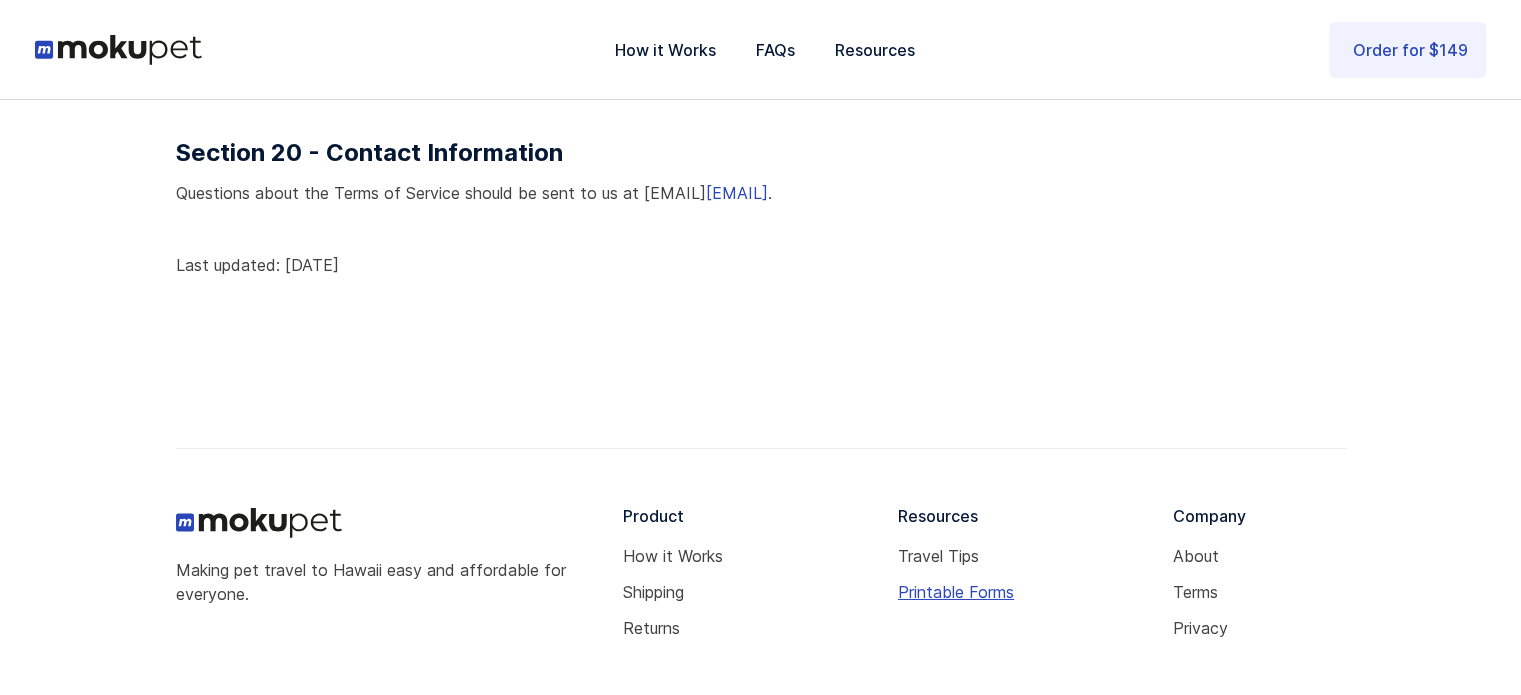 click on "Printable Forms" at bounding box center [1027, 592] 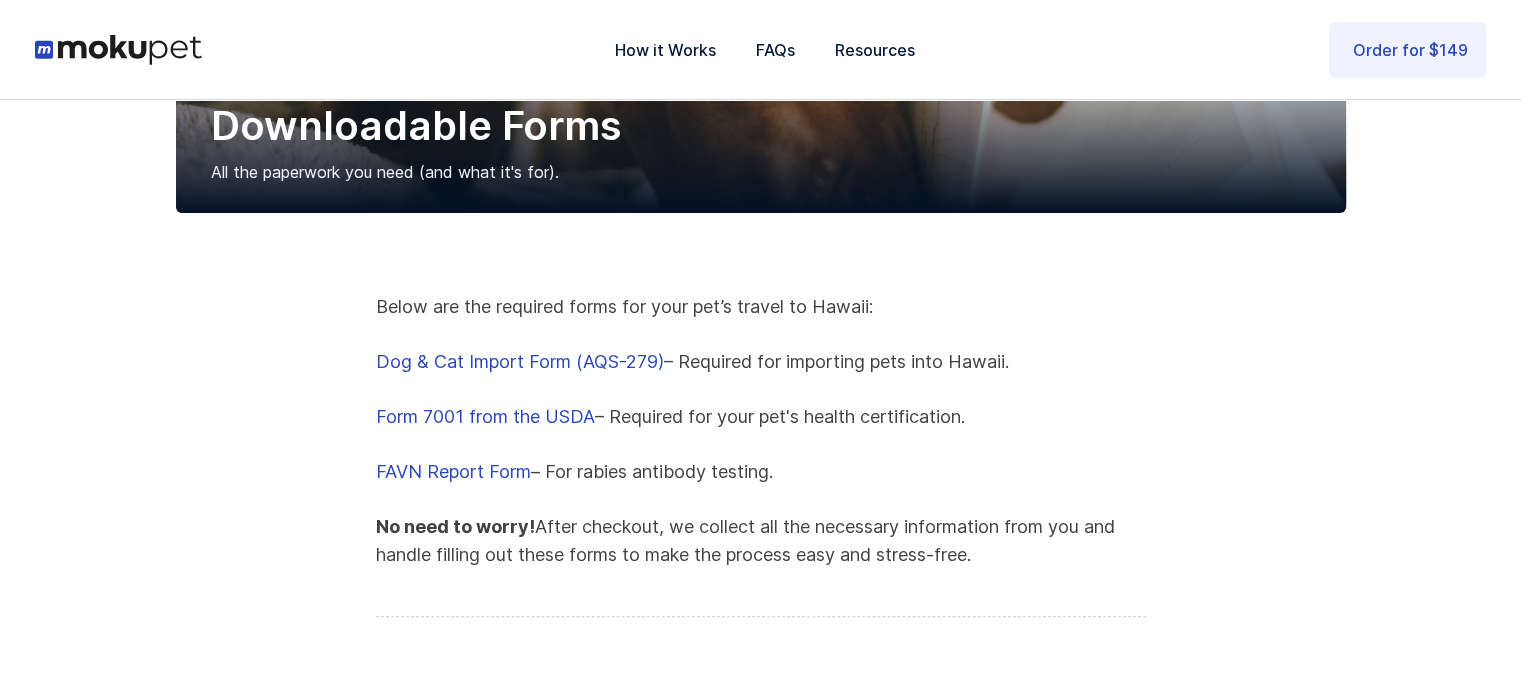 scroll, scrollTop: 360, scrollLeft: 0, axis: vertical 